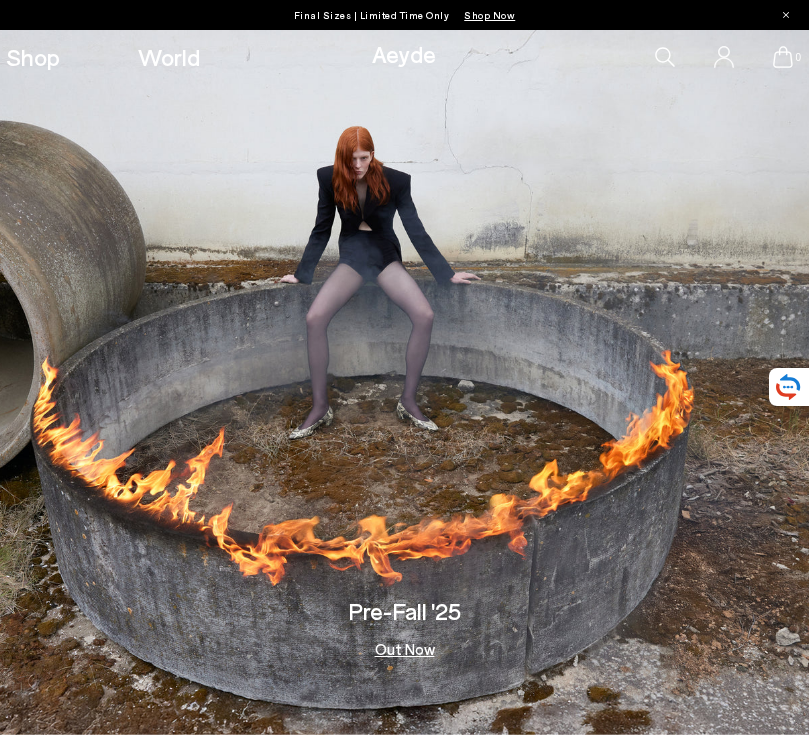 scroll, scrollTop: 0, scrollLeft: 0, axis: both 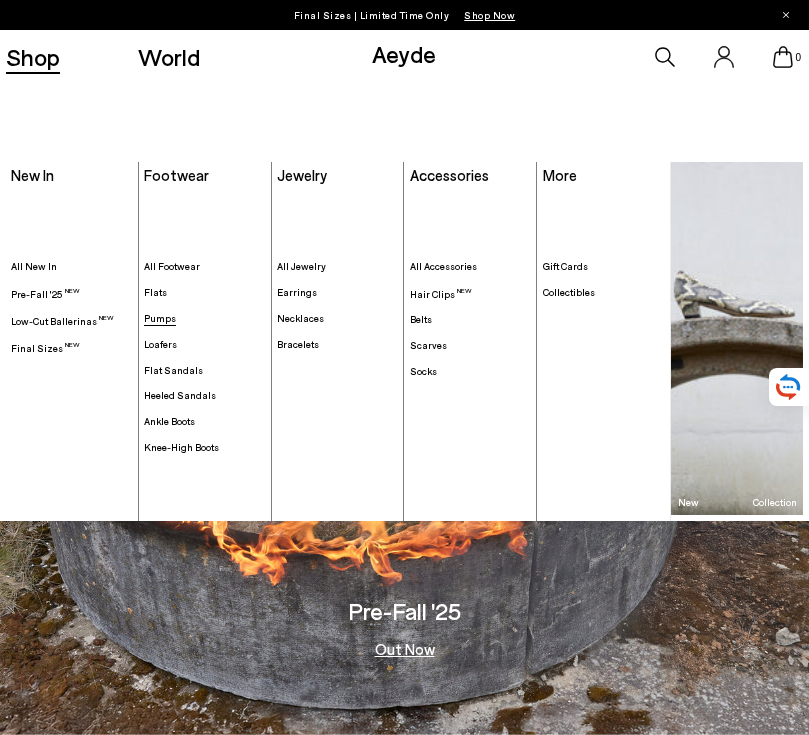 click on "Pumps" at bounding box center (160, 318) 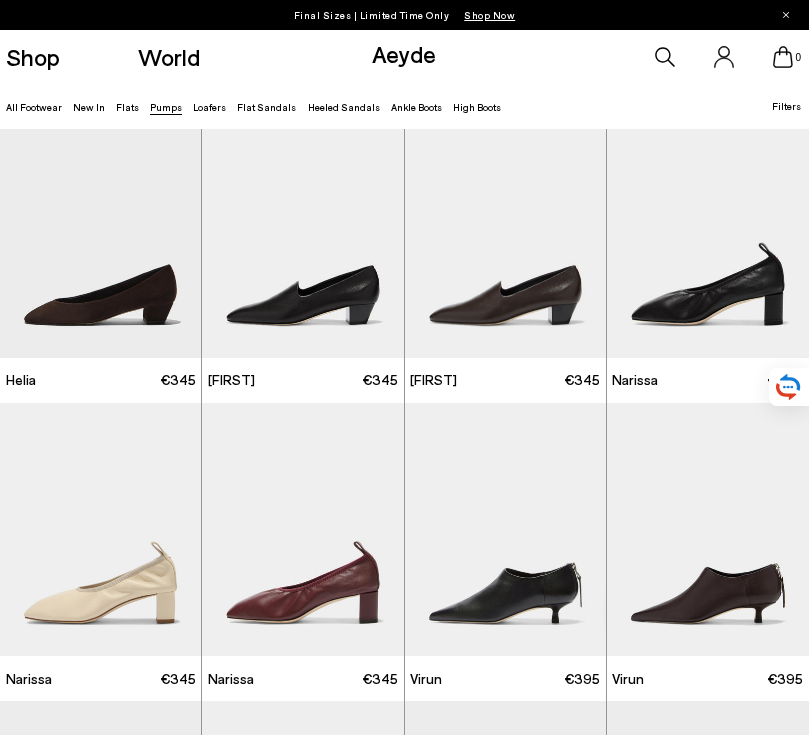 scroll, scrollTop: 922, scrollLeft: 0, axis: vertical 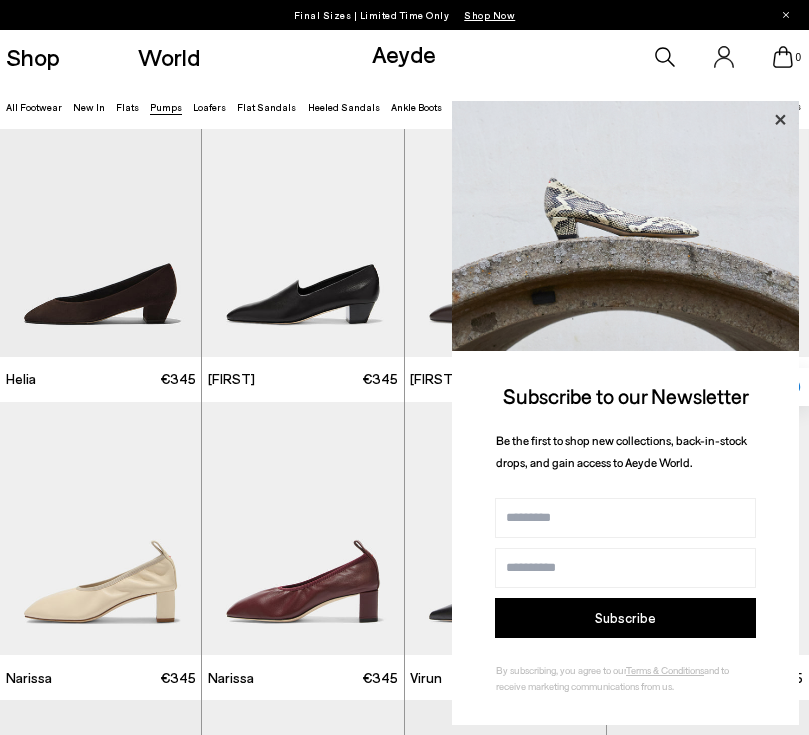 click 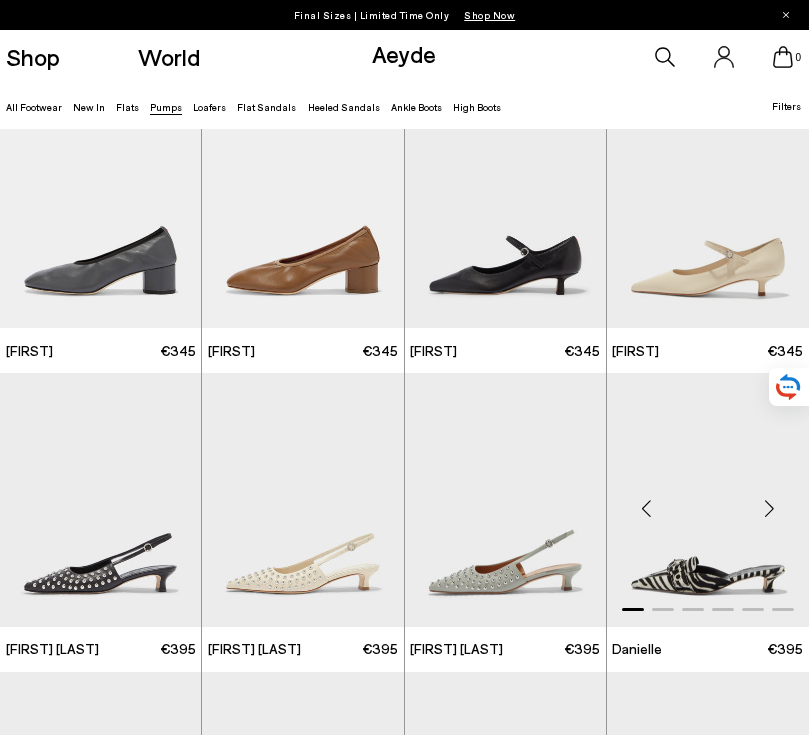 scroll, scrollTop: 4212, scrollLeft: 0, axis: vertical 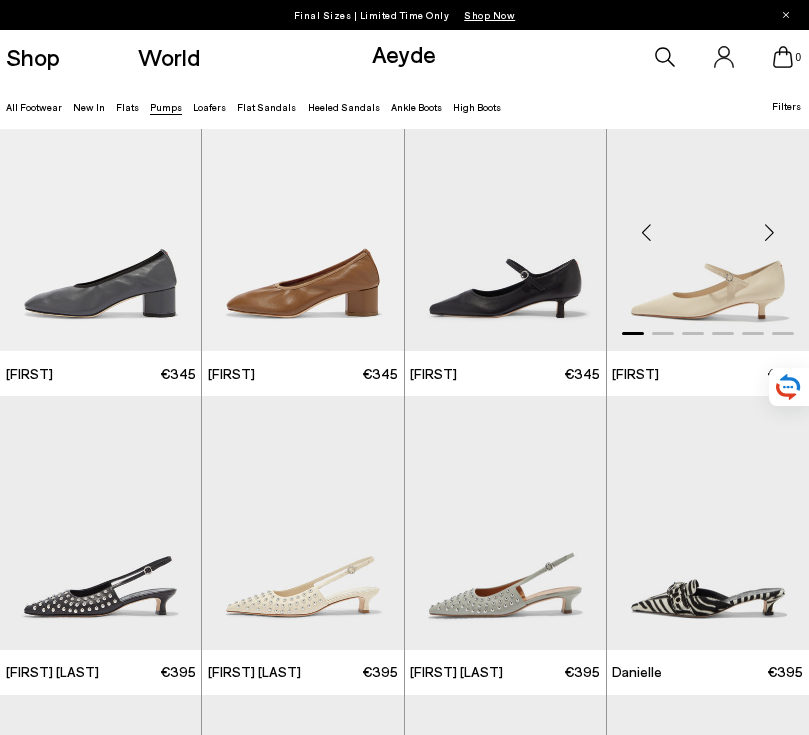 click at bounding box center (708, 225) 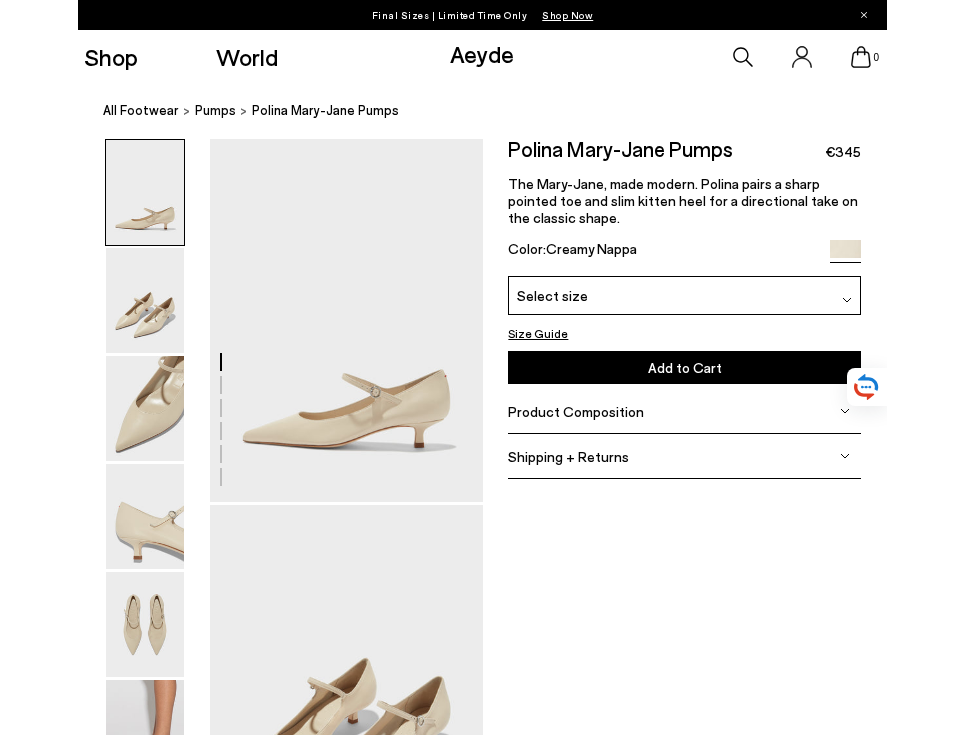 scroll, scrollTop: 0, scrollLeft: 0, axis: both 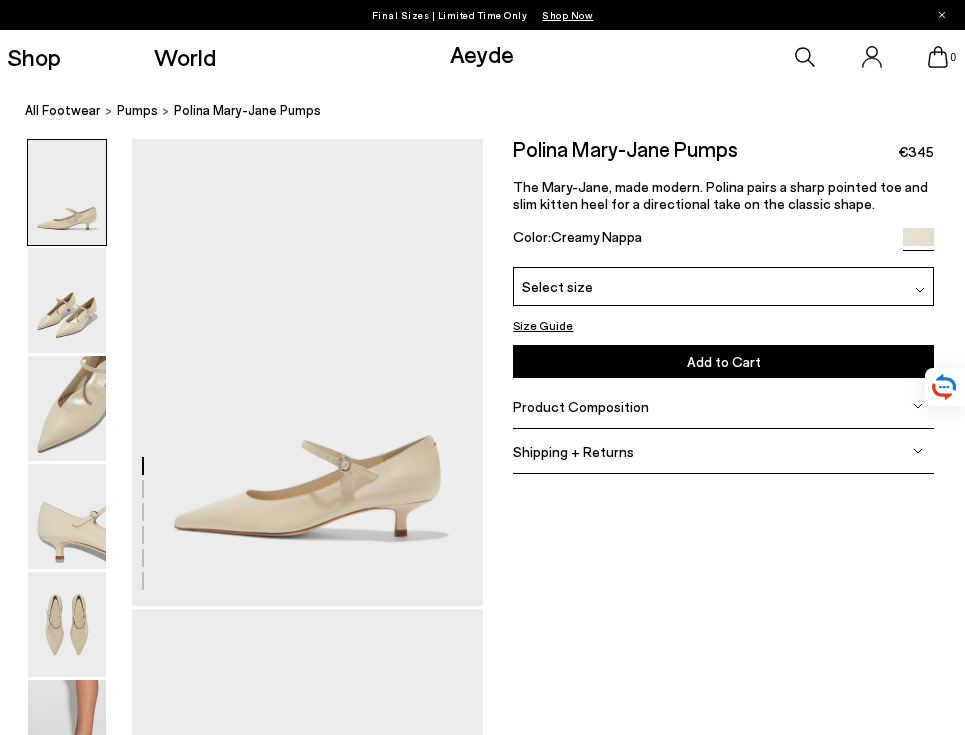 click at bounding box center [918, 243] 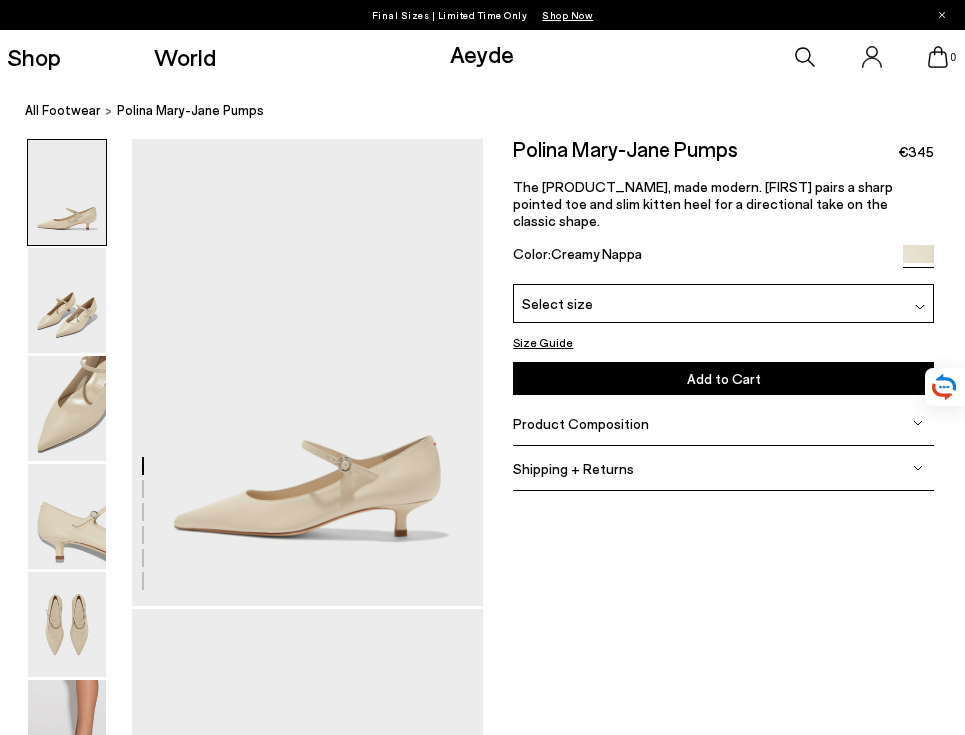 scroll, scrollTop: 0, scrollLeft: 0, axis: both 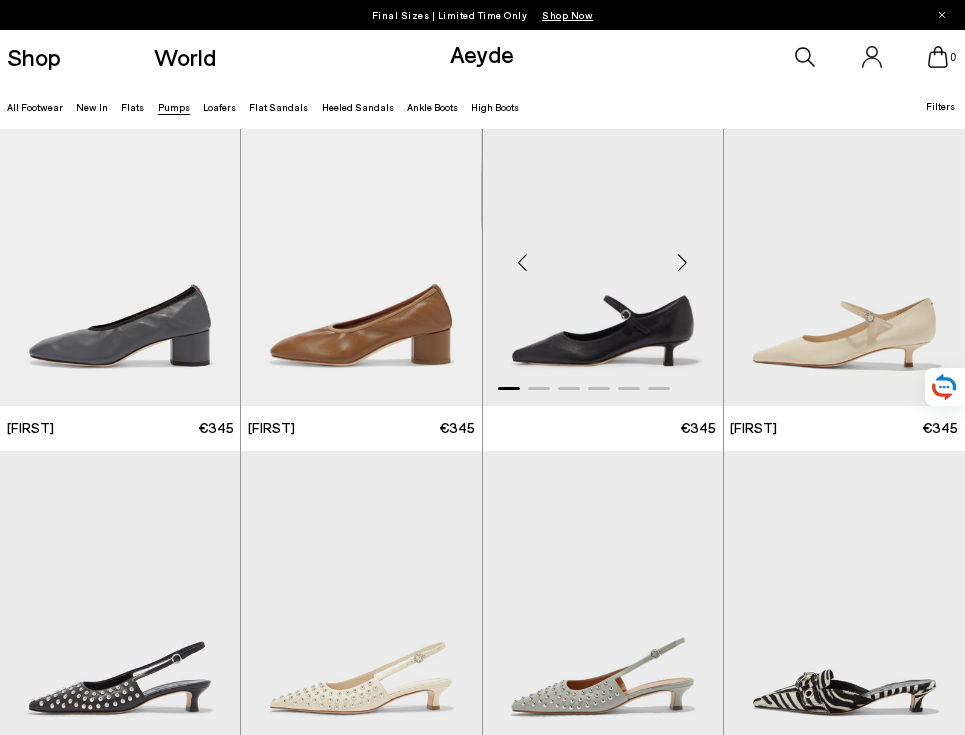 click at bounding box center (603, 254) 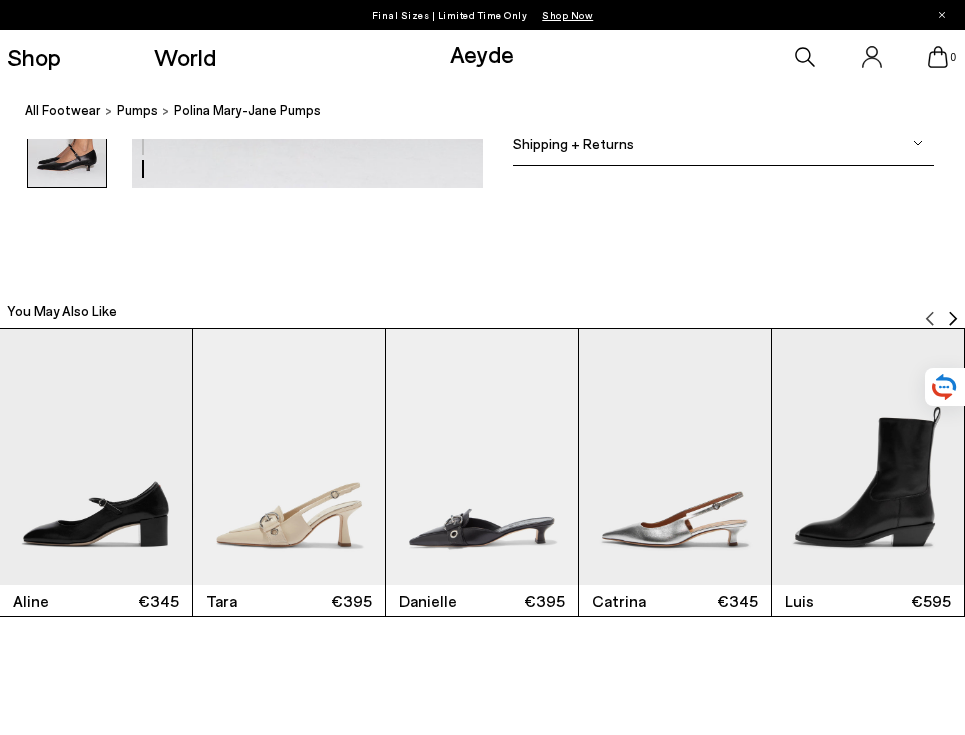 scroll, scrollTop: 2835, scrollLeft: 0, axis: vertical 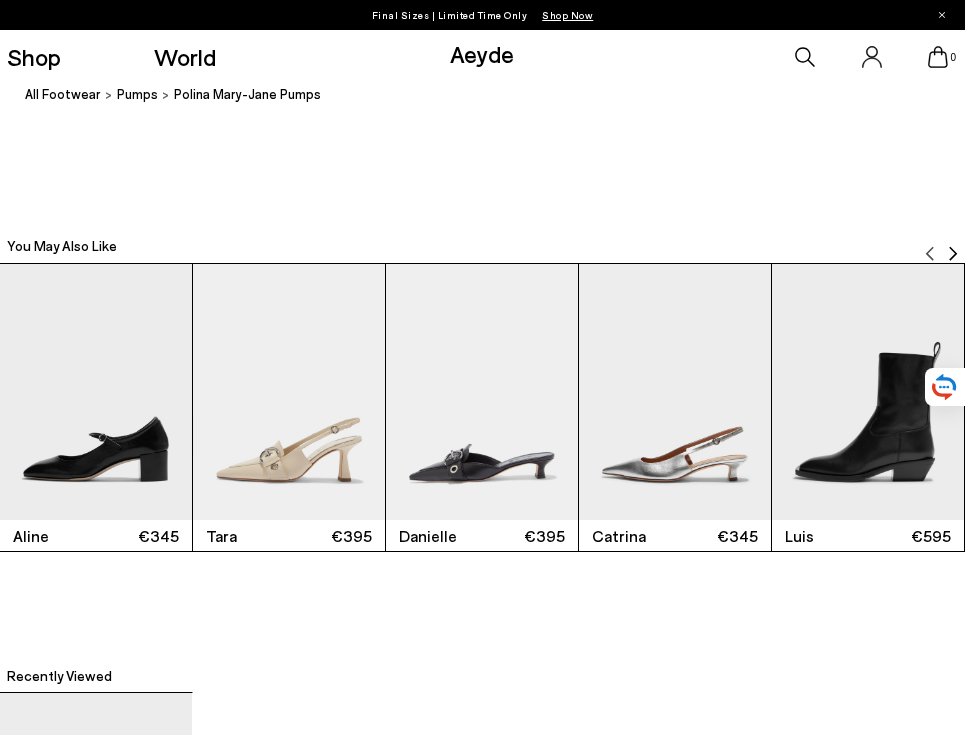 click at bounding box center [953, 253] 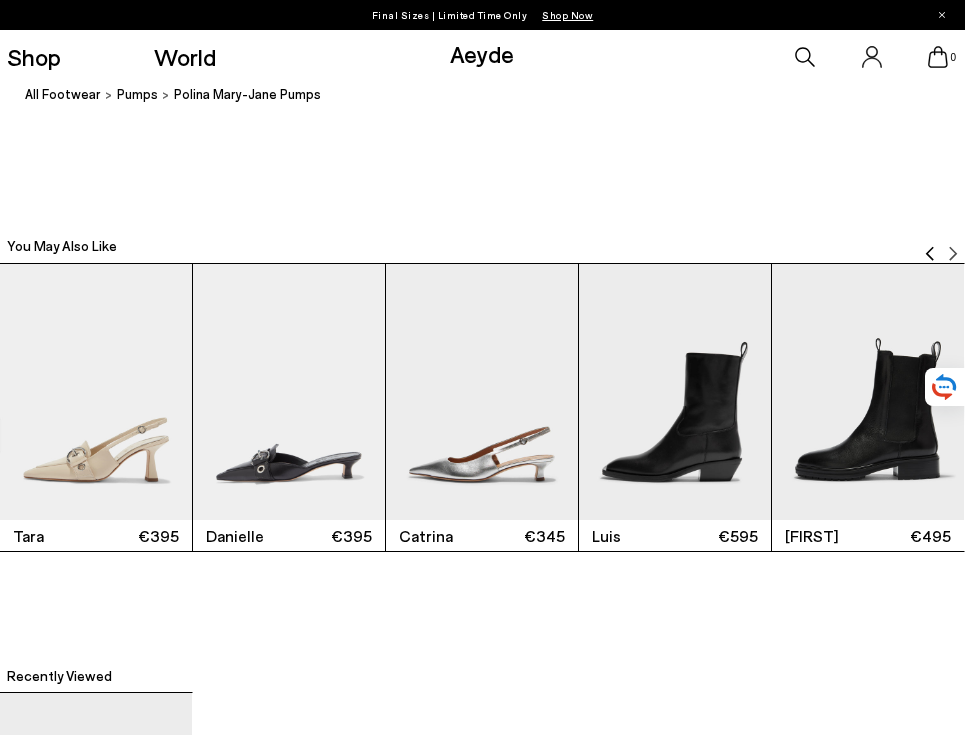 click at bounding box center (930, 253) 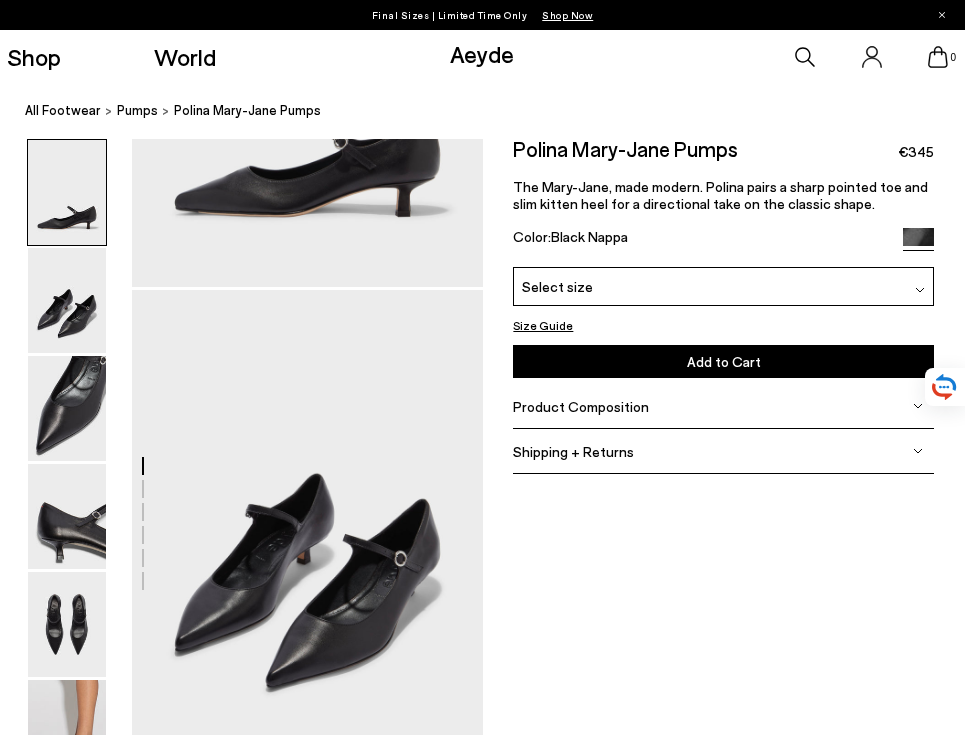 scroll, scrollTop: 315, scrollLeft: 0, axis: vertical 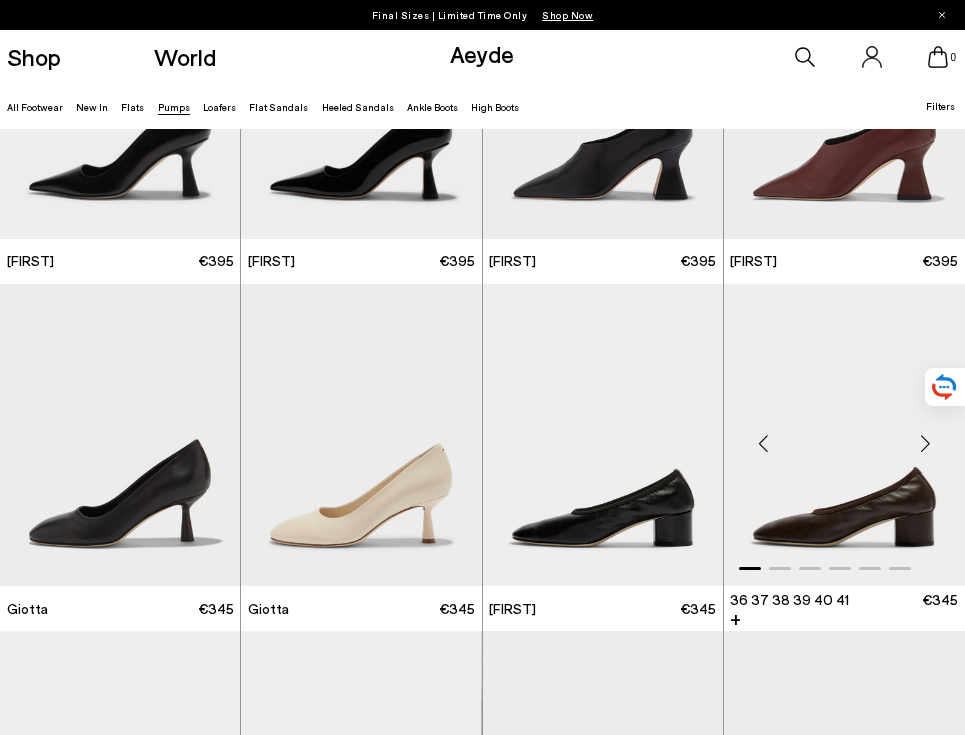click at bounding box center [844, 435] 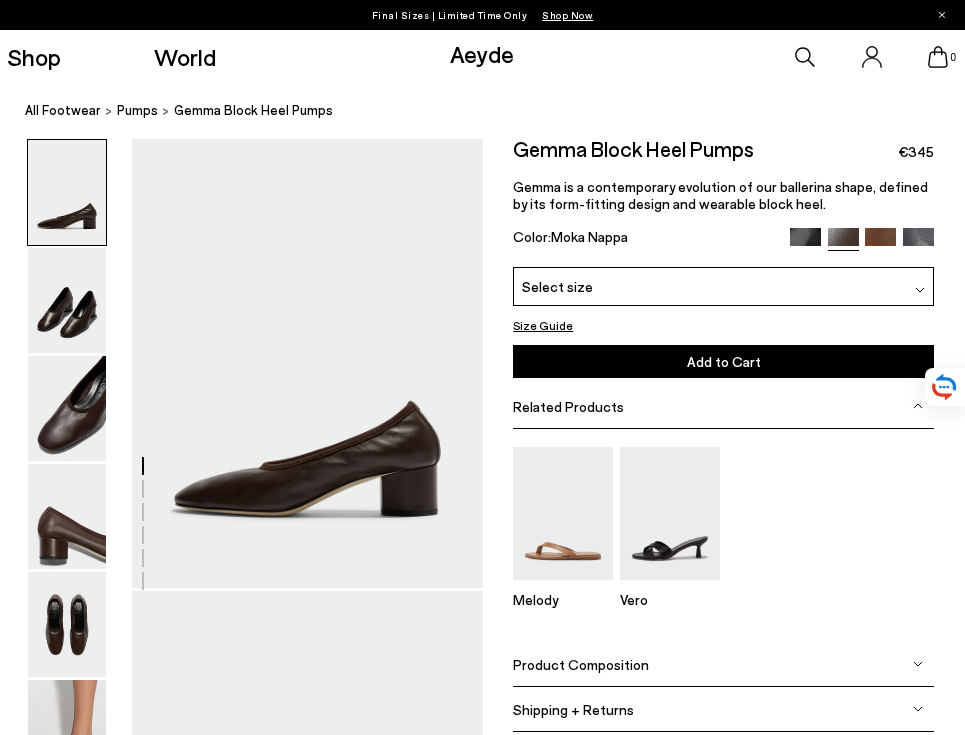 scroll, scrollTop: 25, scrollLeft: 0, axis: vertical 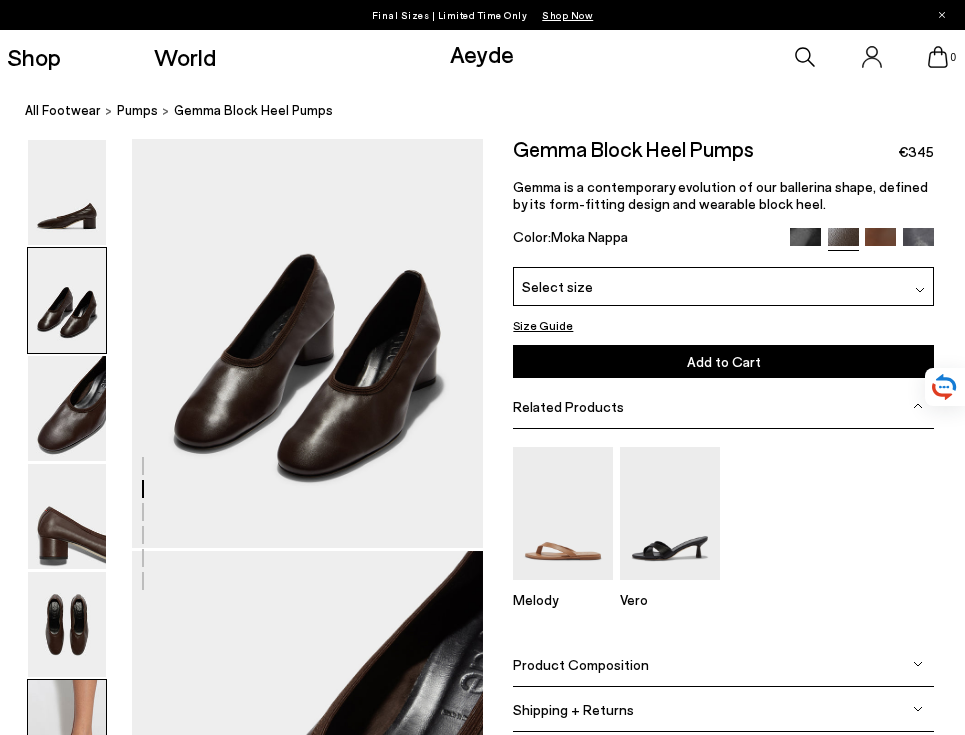 click at bounding box center [67, 732] 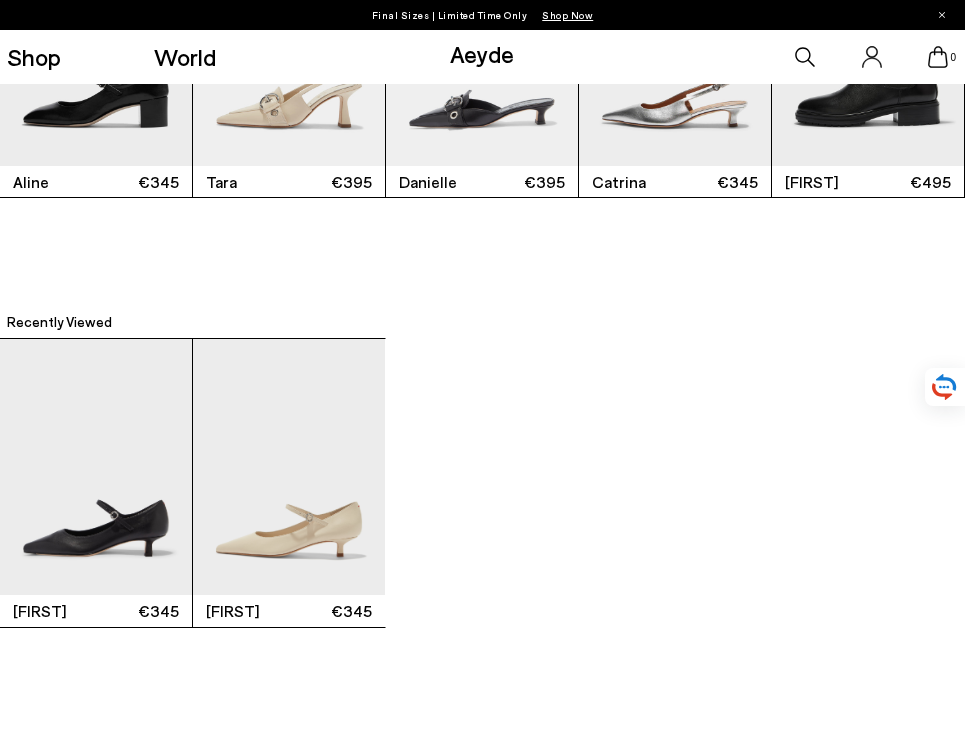 scroll, scrollTop: 3197, scrollLeft: 0, axis: vertical 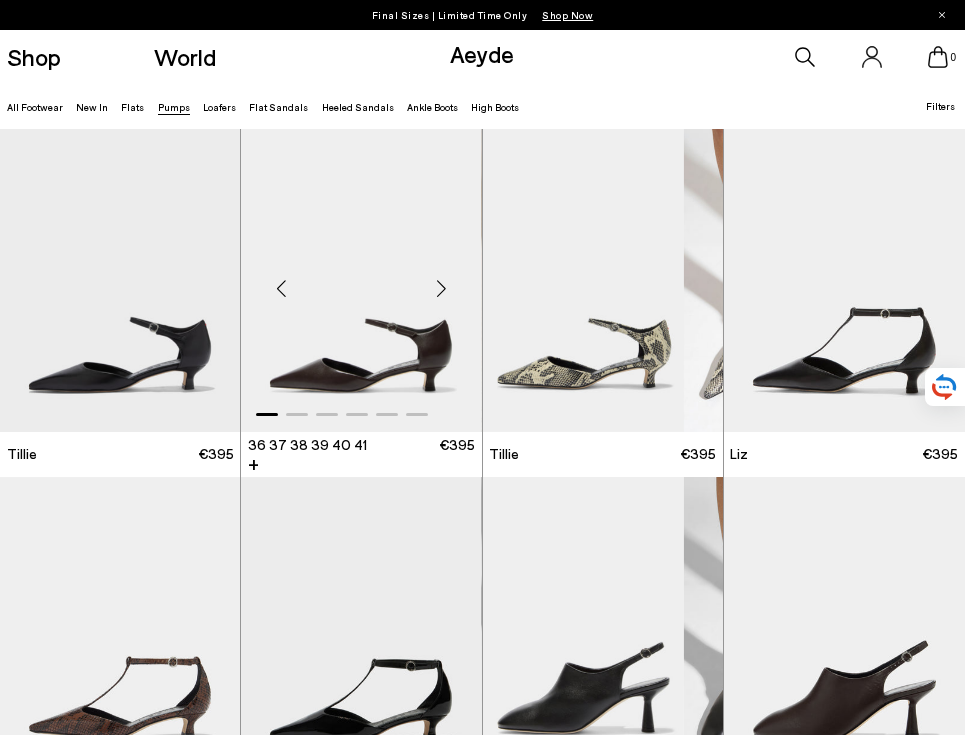click at bounding box center [361, 280] 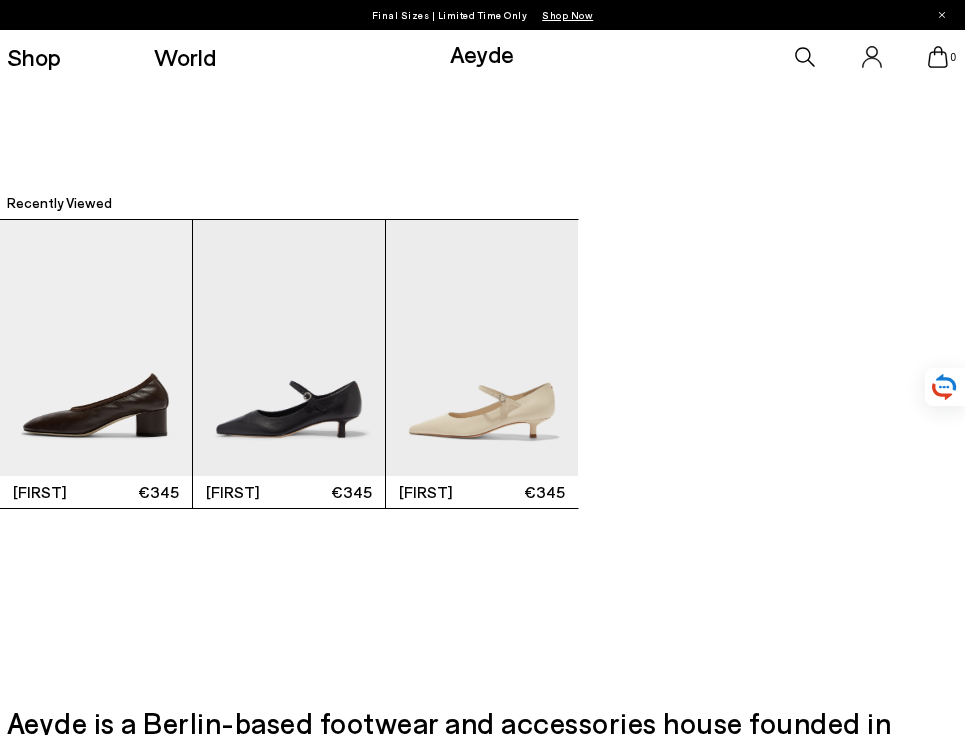 scroll, scrollTop: 3309, scrollLeft: 0, axis: vertical 